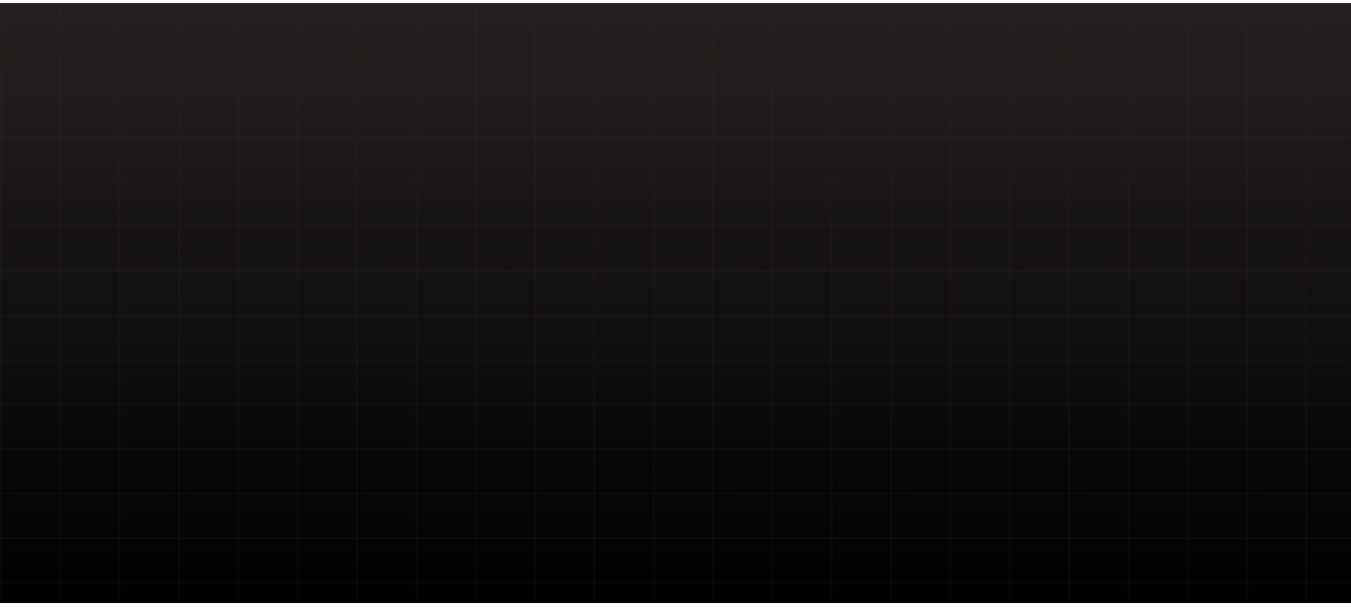scroll, scrollTop: 0, scrollLeft: 0, axis: both 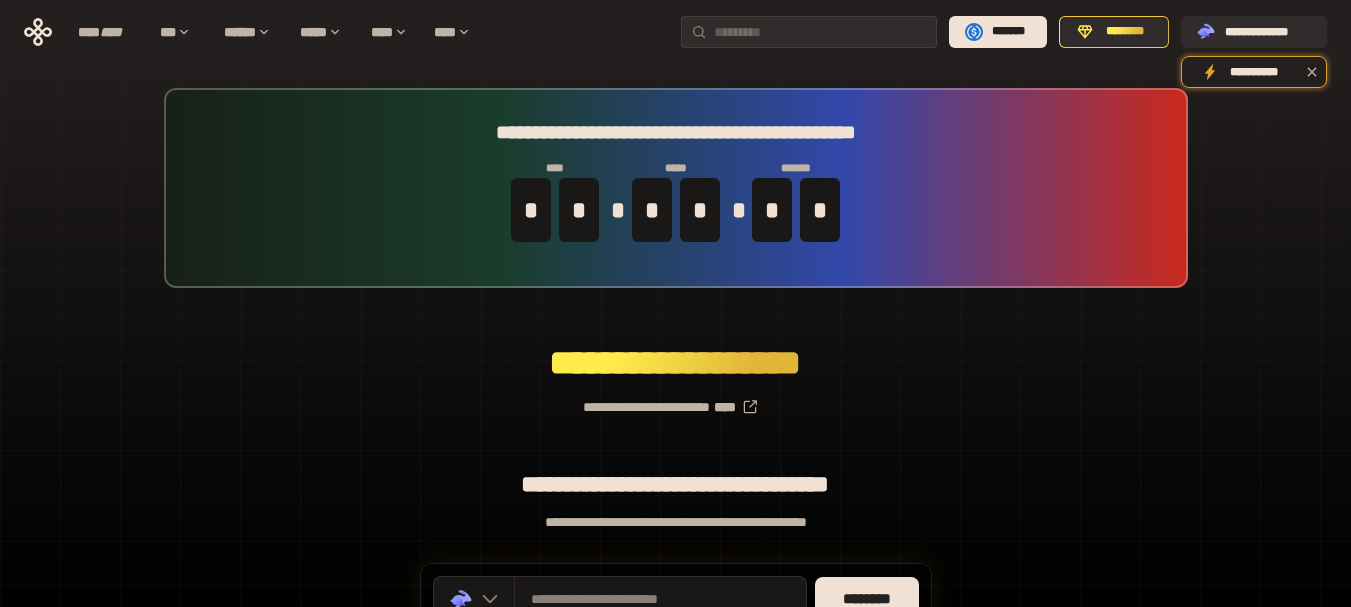 click on "**********" at bounding box center (675, 399) 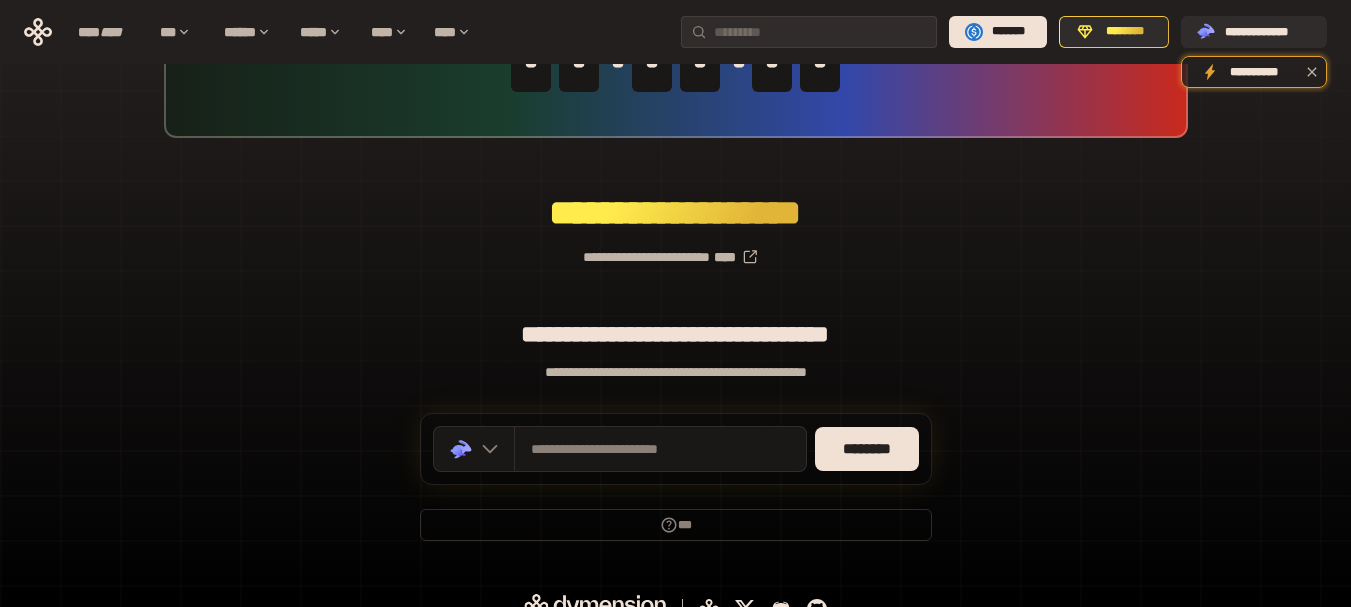 scroll, scrollTop: 176, scrollLeft: 0, axis: vertical 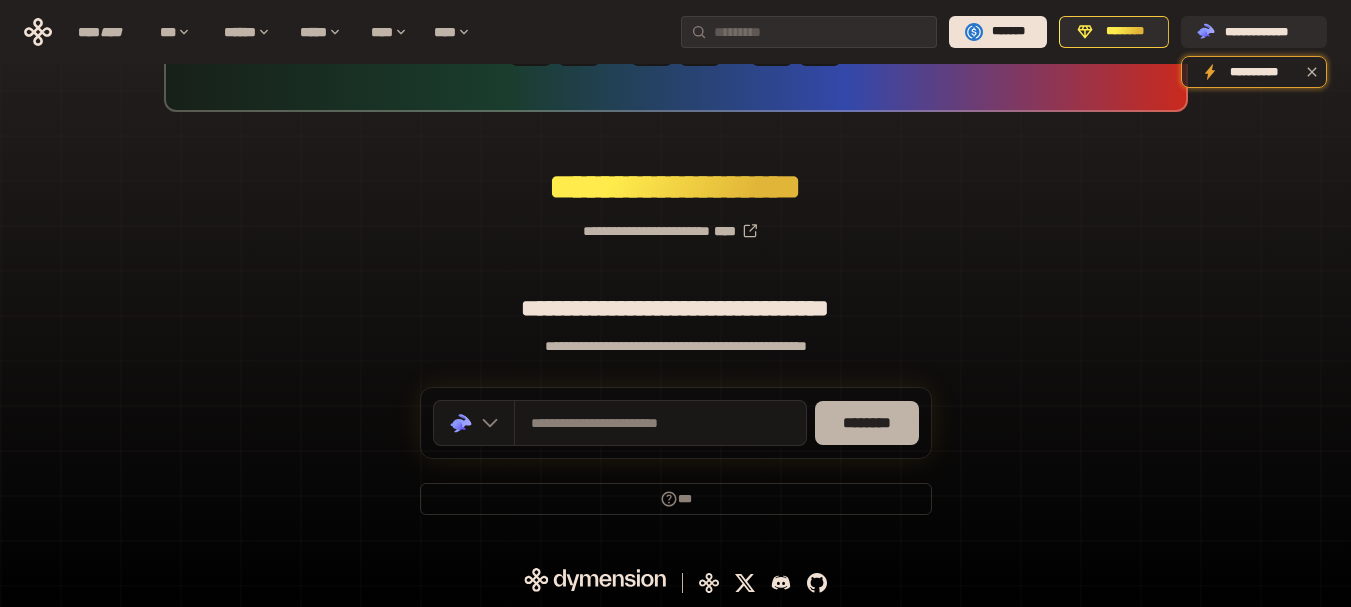 click on "********" at bounding box center [867, 423] 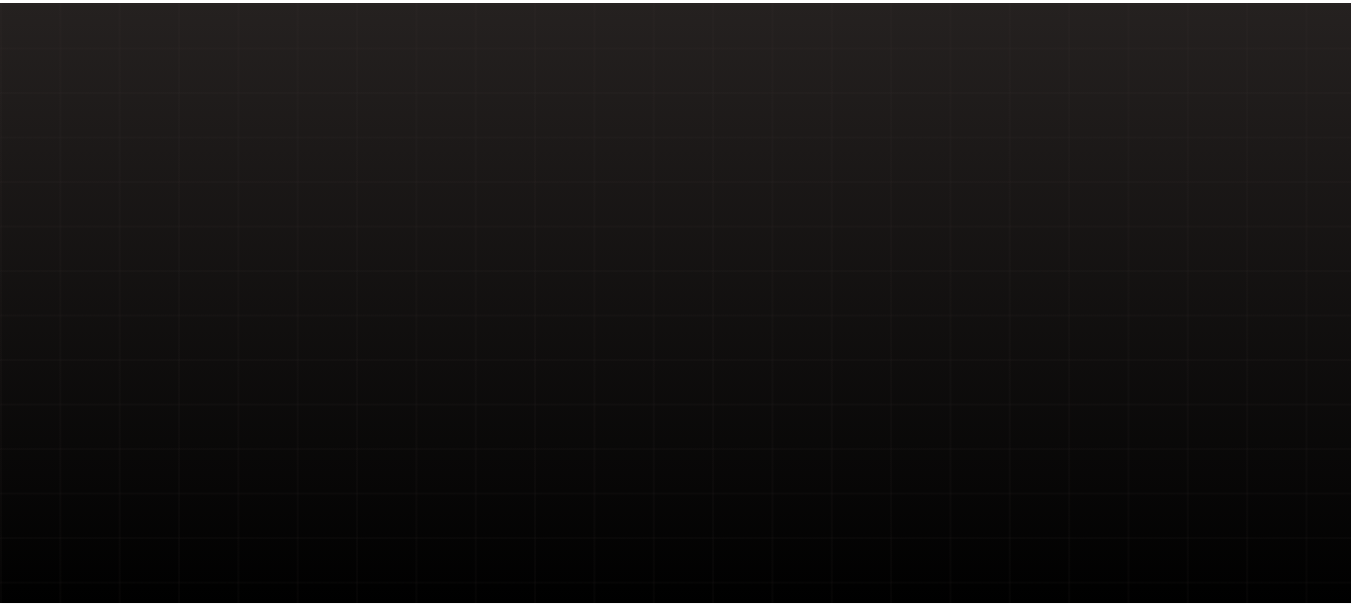 scroll, scrollTop: 0, scrollLeft: 0, axis: both 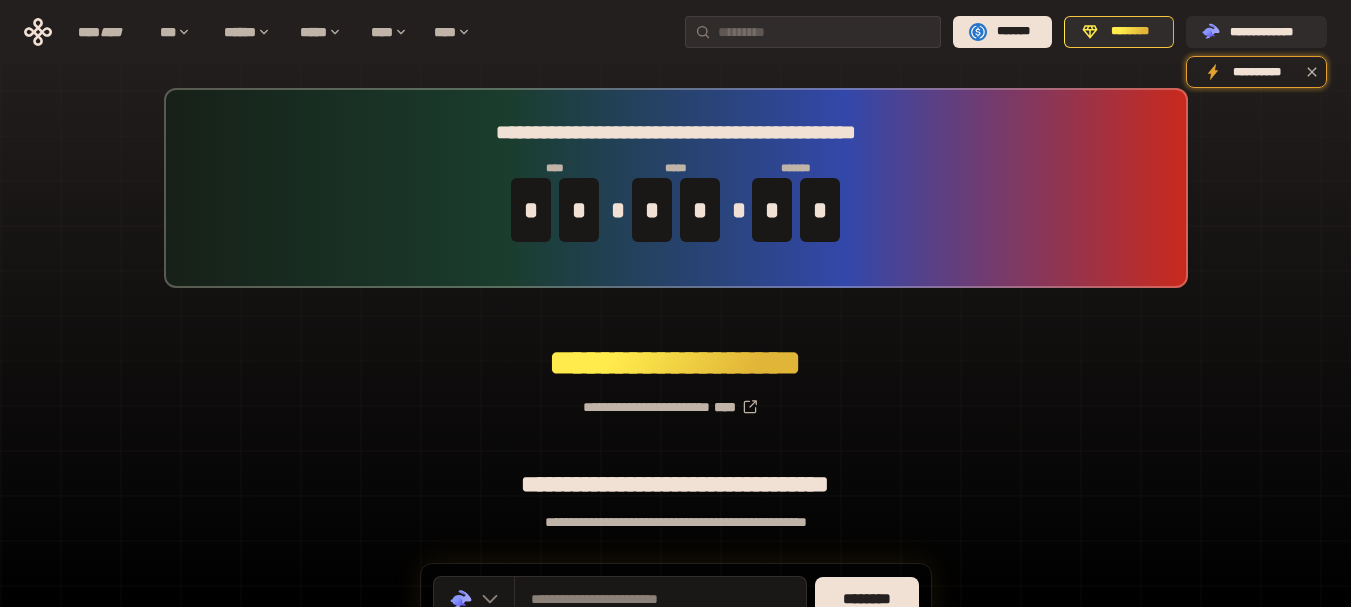 click on "**********" at bounding box center (675, 399) 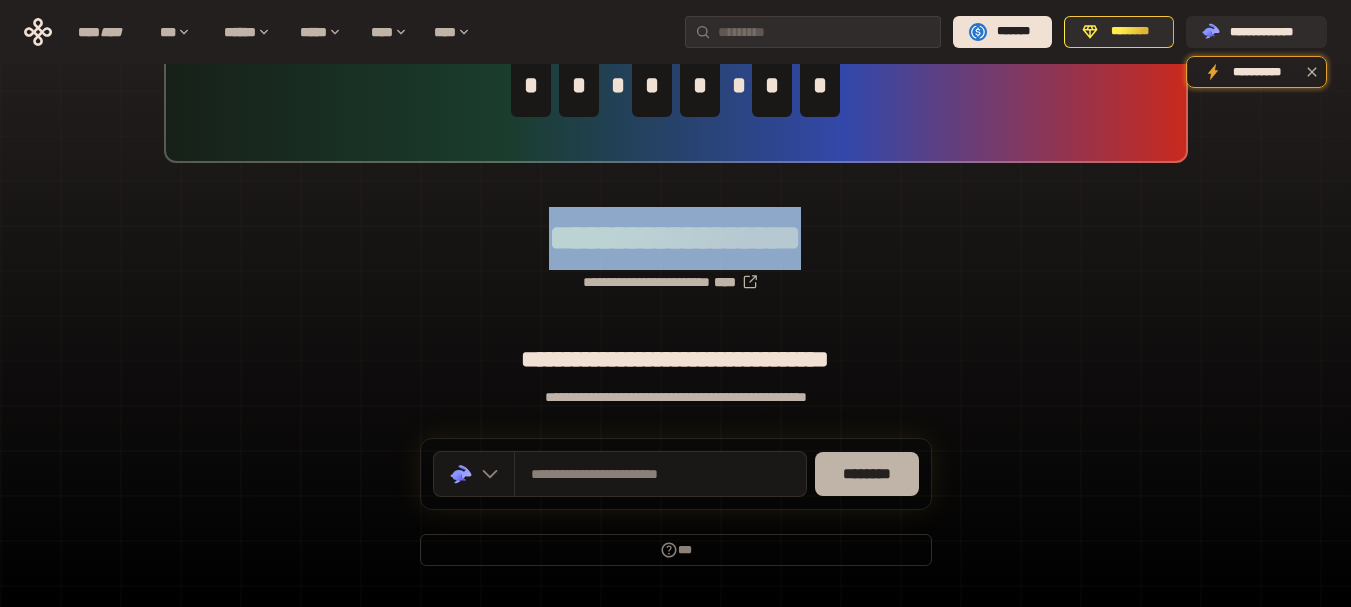 scroll, scrollTop: 176, scrollLeft: 0, axis: vertical 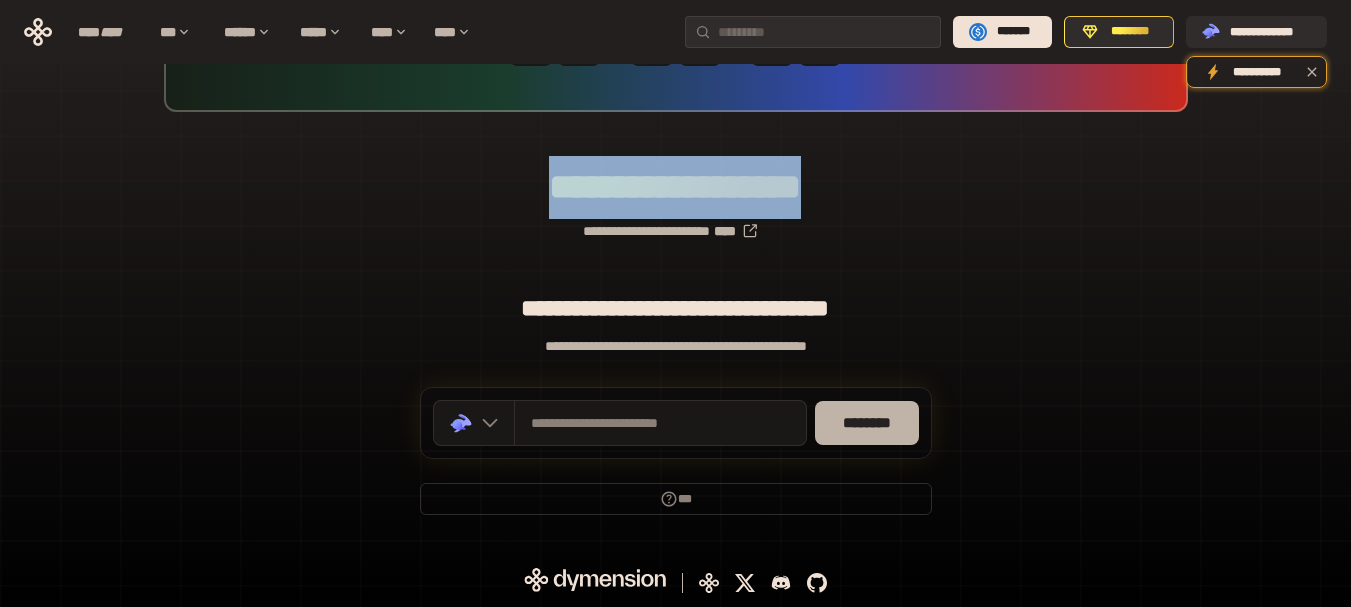 click on "********" at bounding box center (867, 423) 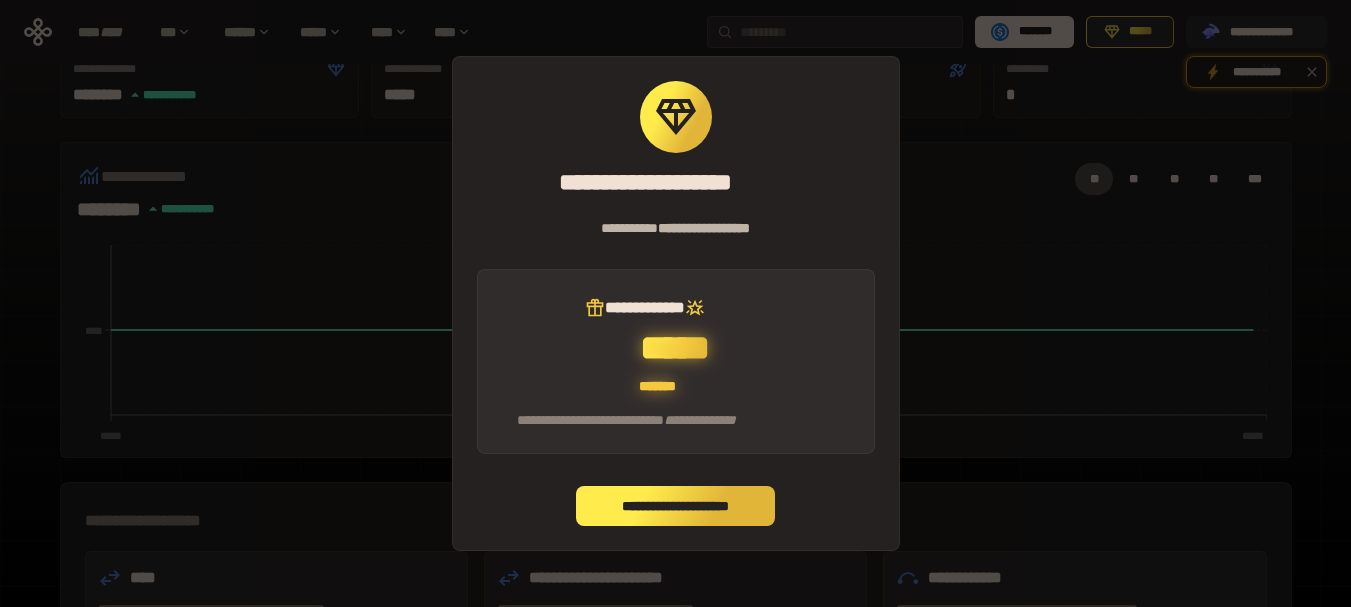 click on "**********" at bounding box center [676, 506] 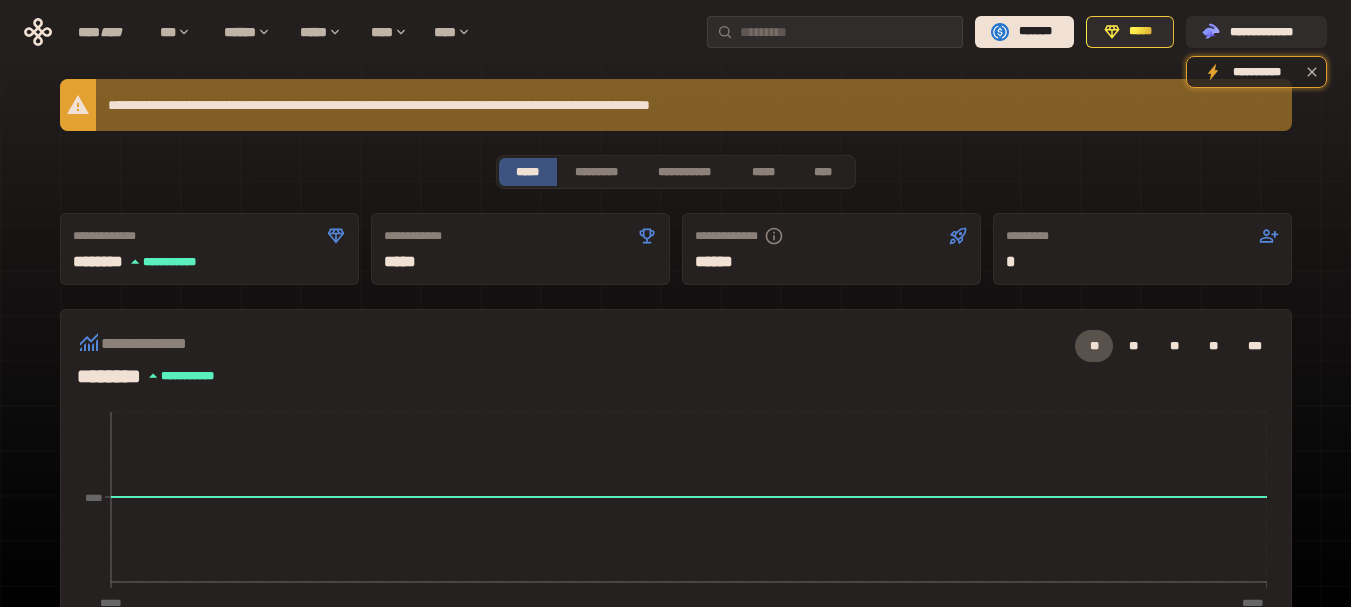 scroll, scrollTop: 0, scrollLeft: 0, axis: both 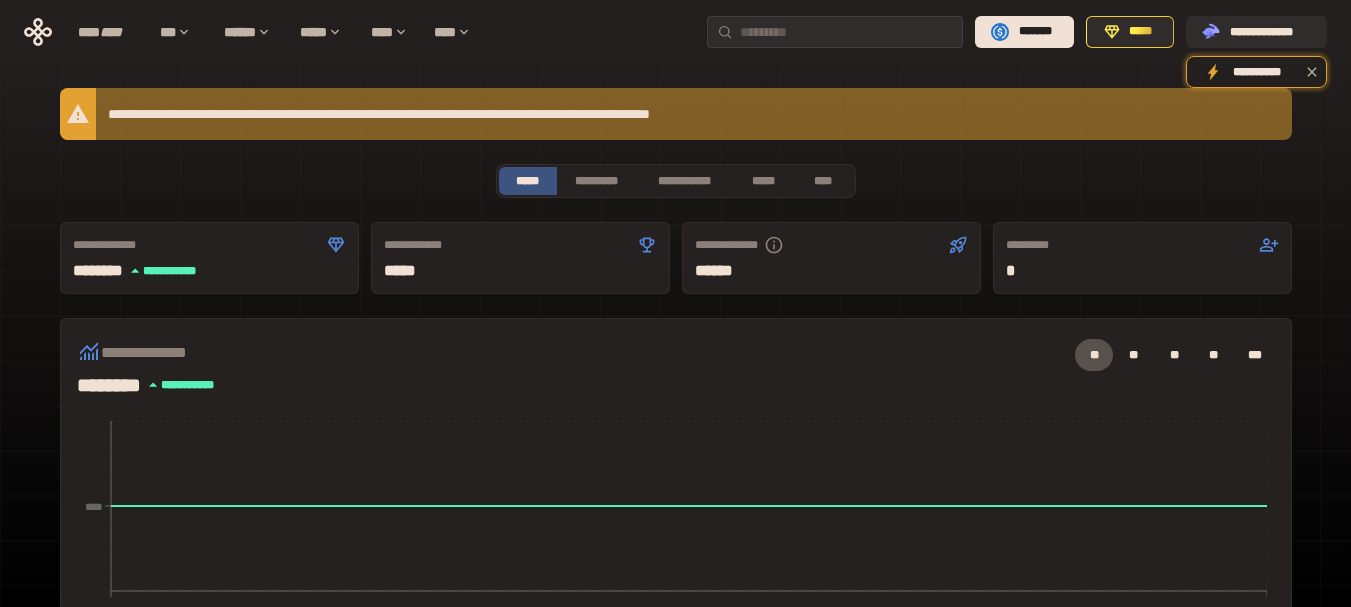 drag, startPoint x: 430, startPoint y: 3, endPoint x: 781, endPoint y: 338, distance: 485.20718 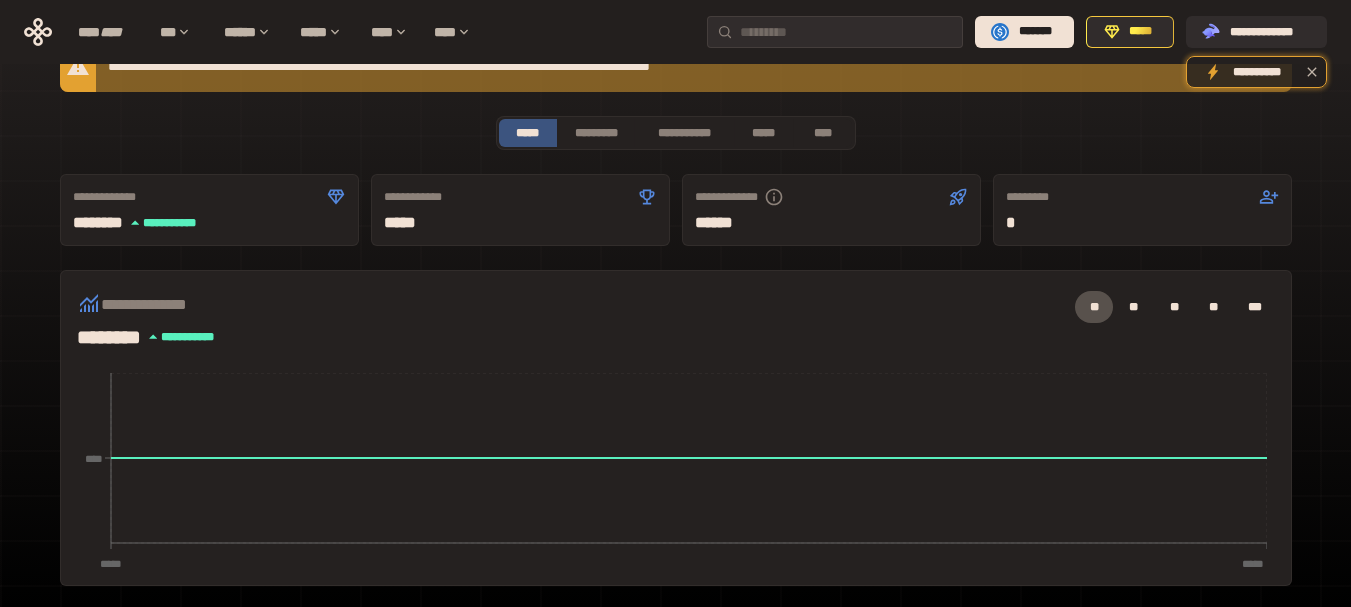 scroll, scrollTop: 0, scrollLeft: 0, axis: both 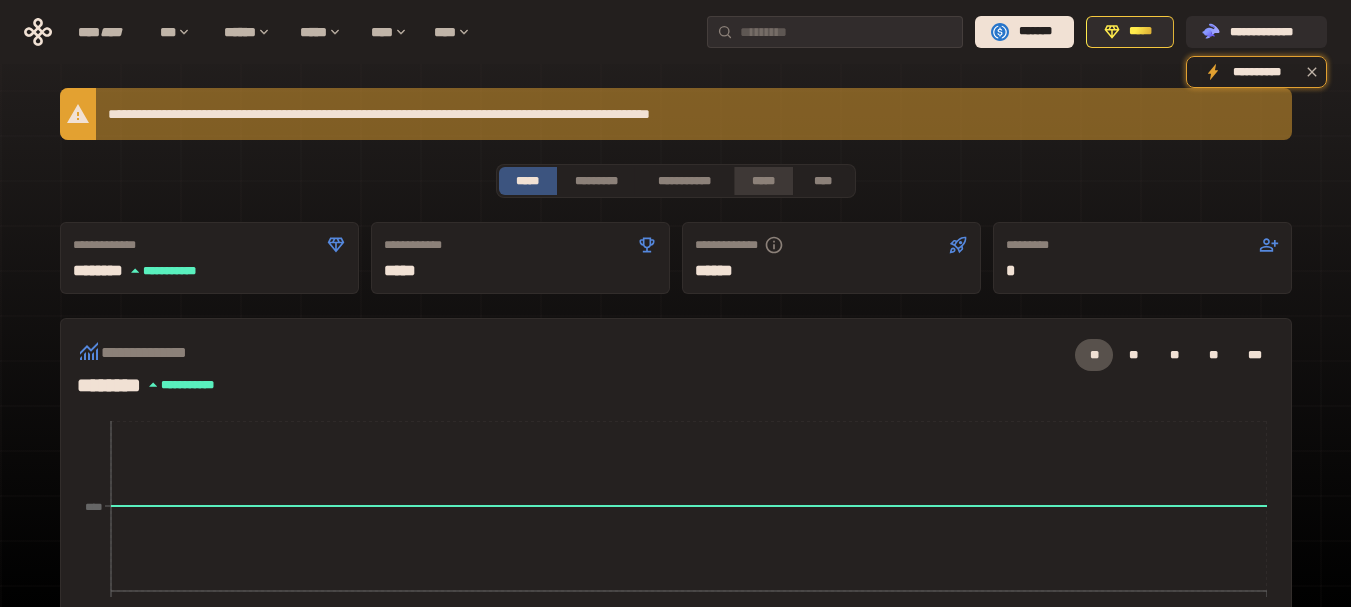 click on "*****" at bounding box center (763, 181) 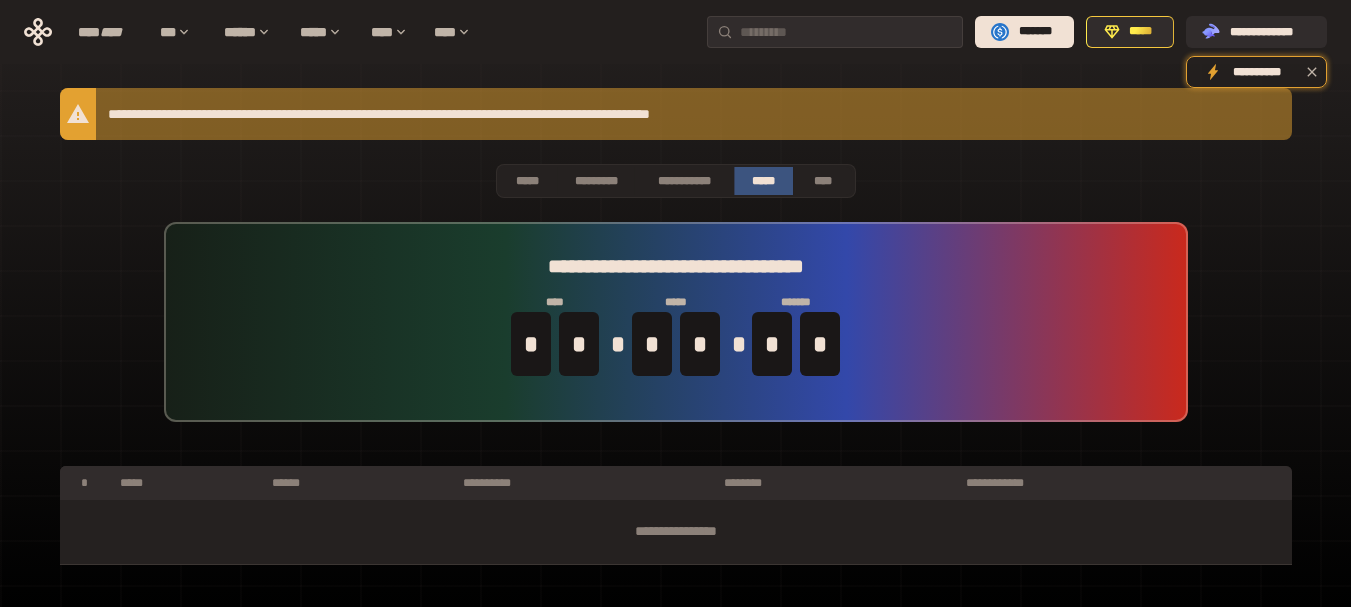 scroll, scrollTop: 50, scrollLeft: 0, axis: vertical 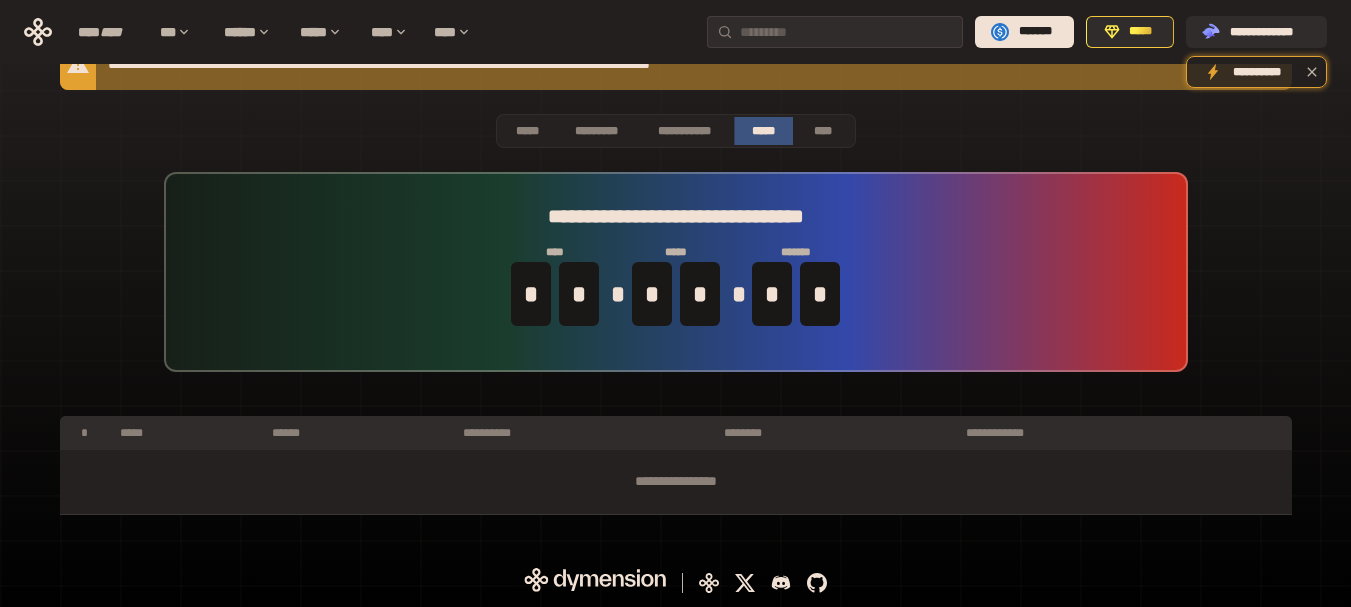 click on "*****" at bounding box center (1141, 32) 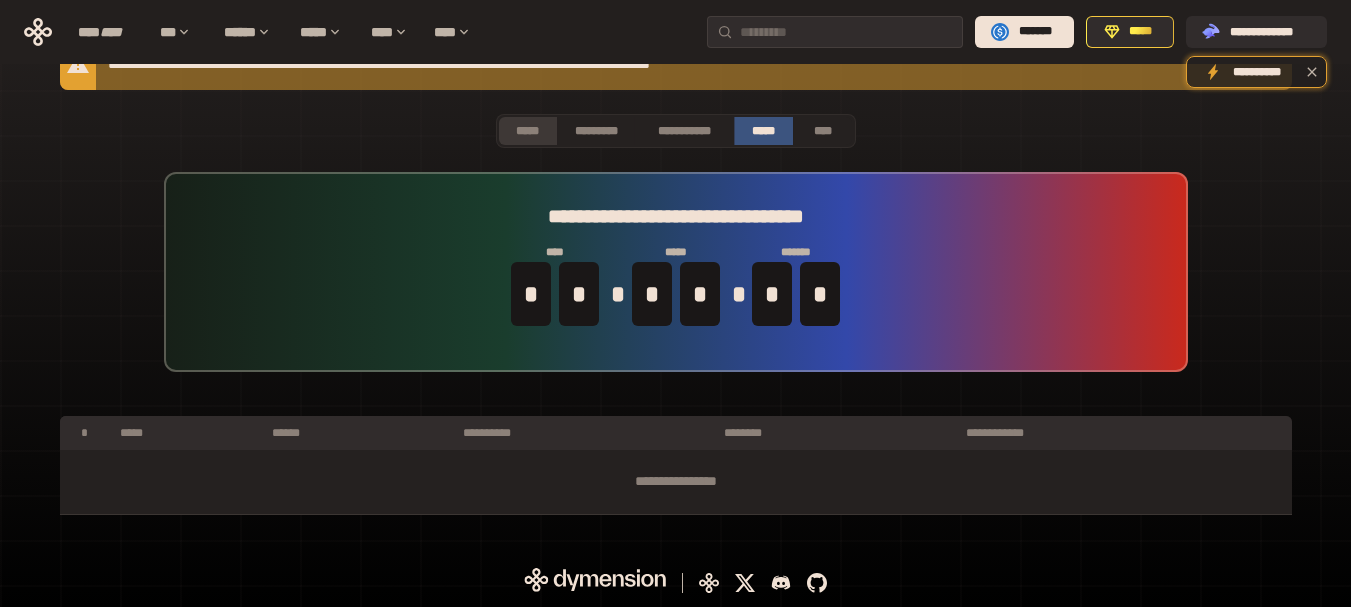 click on "*****" at bounding box center (528, 131) 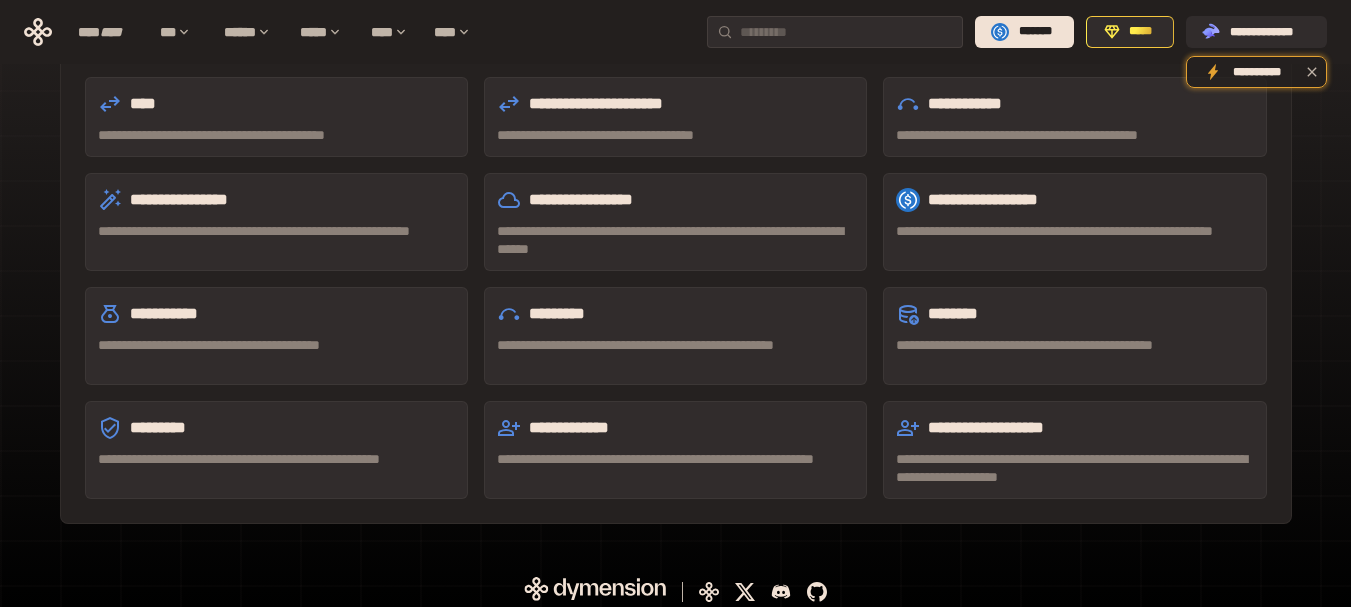 scroll, scrollTop: 659, scrollLeft: 0, axis: vertical 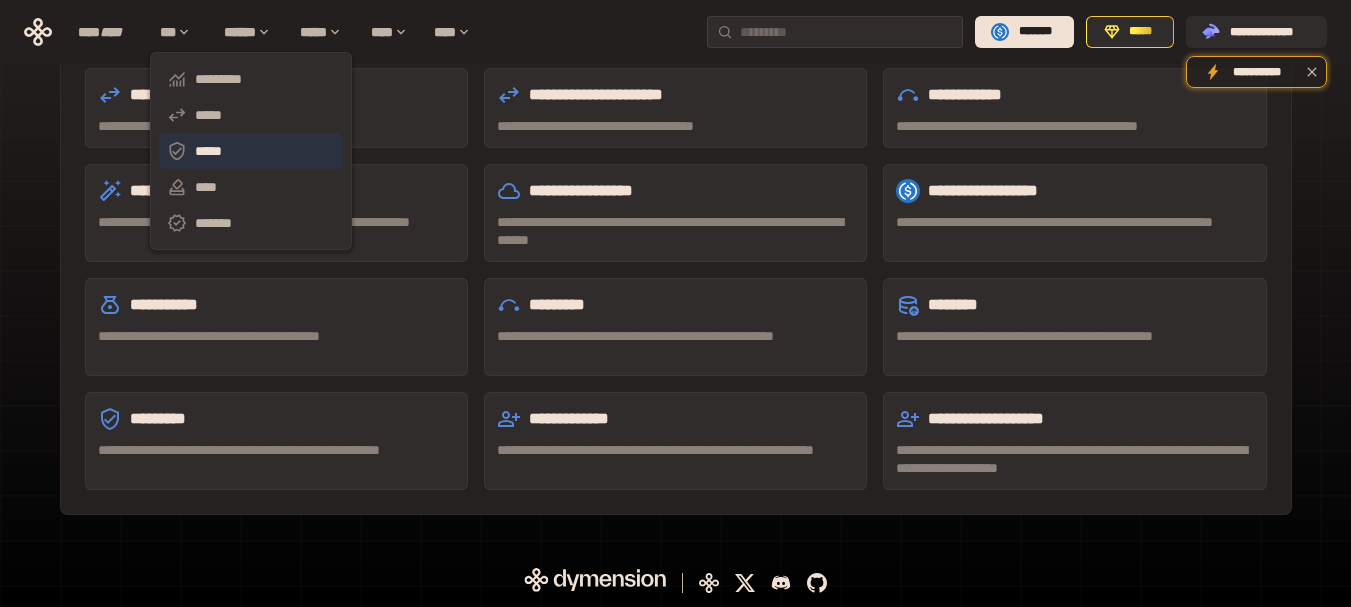 click on "*****" at bounding box center [251, 151] 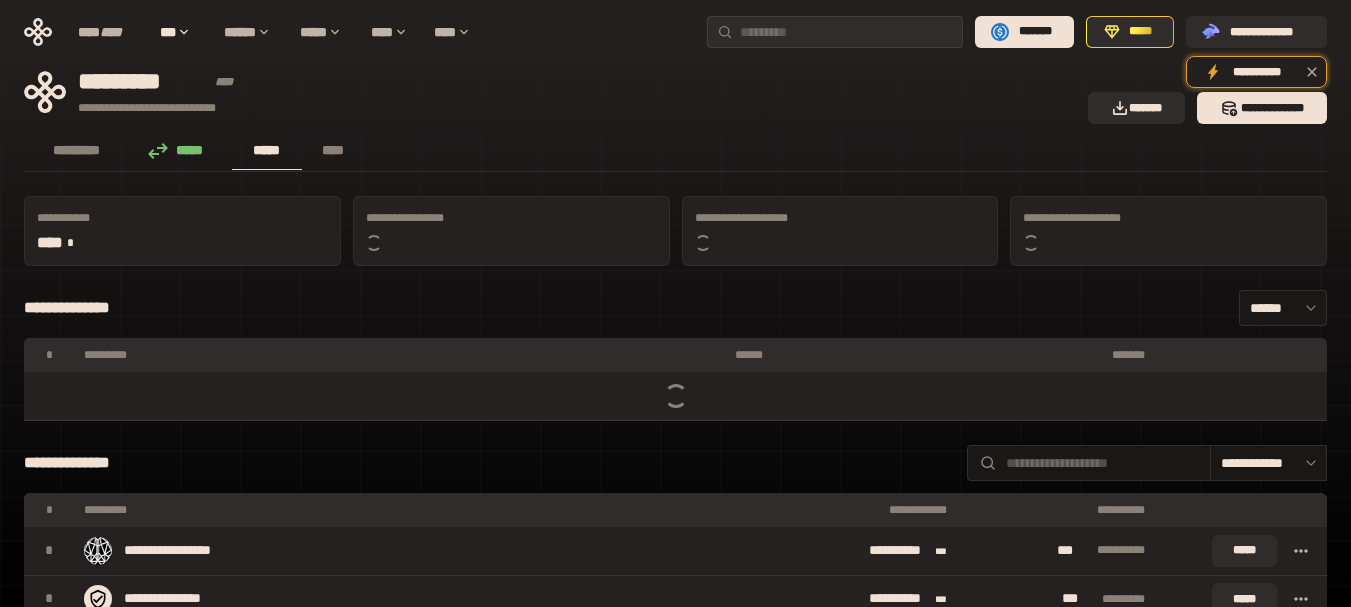 scroll, scrollTop: 0, scrollLeft: 0, axis: both 